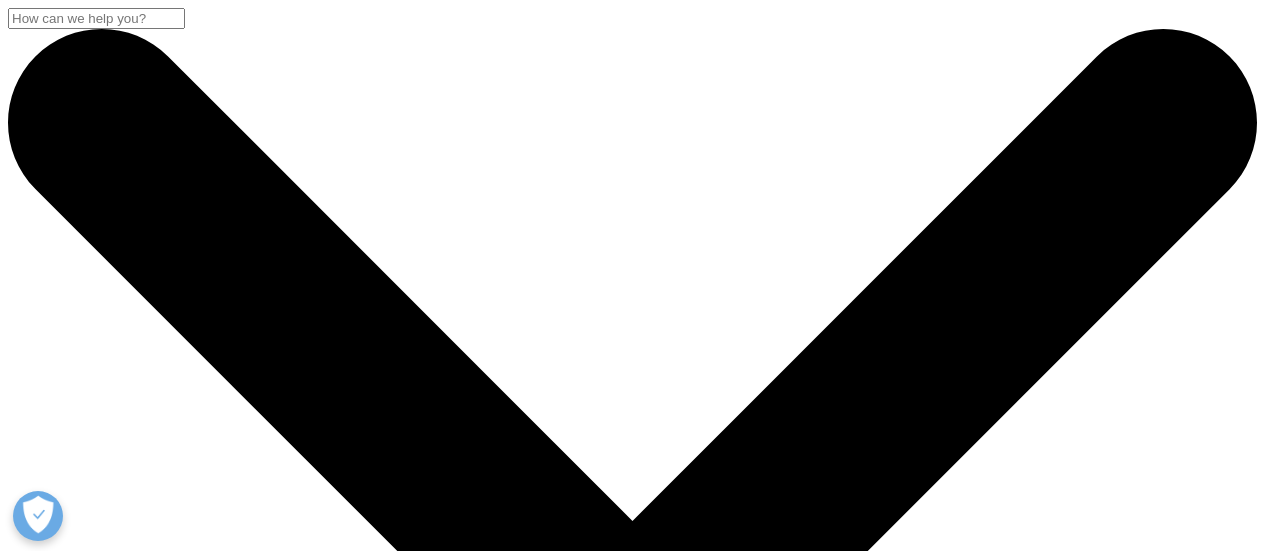 scroll, scrollTop: 0, scrollLeft: 0, axis: both 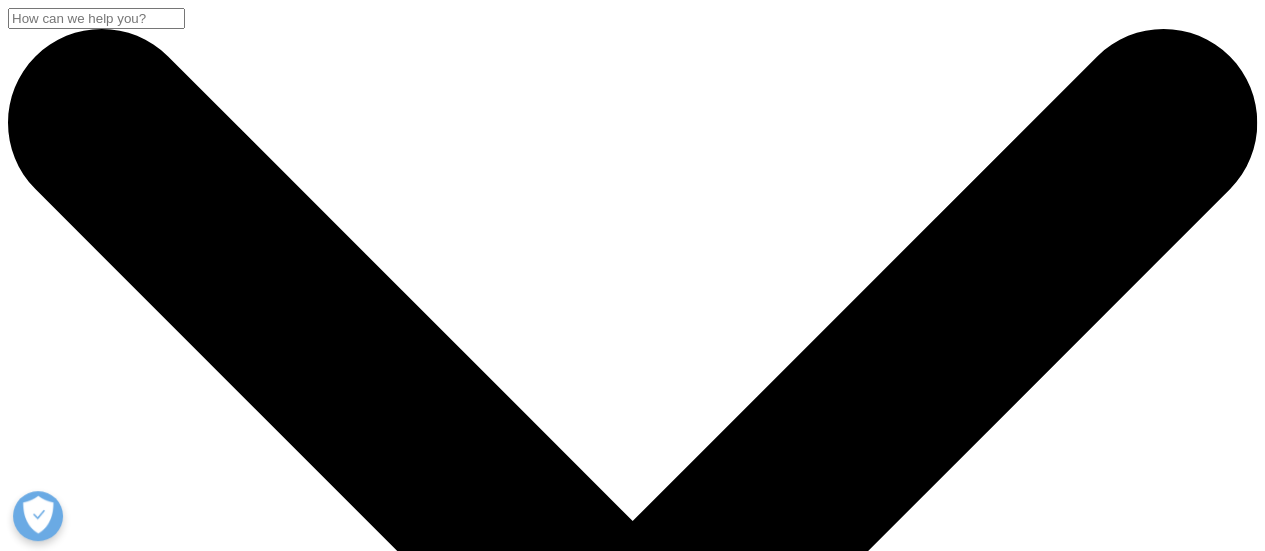 click on "Careers
IQVIA Careers
Overview
Our Company
Culture
Benefits
Life at IQVIA Blog
Featured Careers
Clinical Research
Technology & Analytics
Consulting
Interns
Clinical Research Associates
AI & Machine Learning
Stay Connected
Global Talent Network
IQVIA Alumni Network
View Open Roles
WE'RE HIRING" at bounding box center (652, 14521) 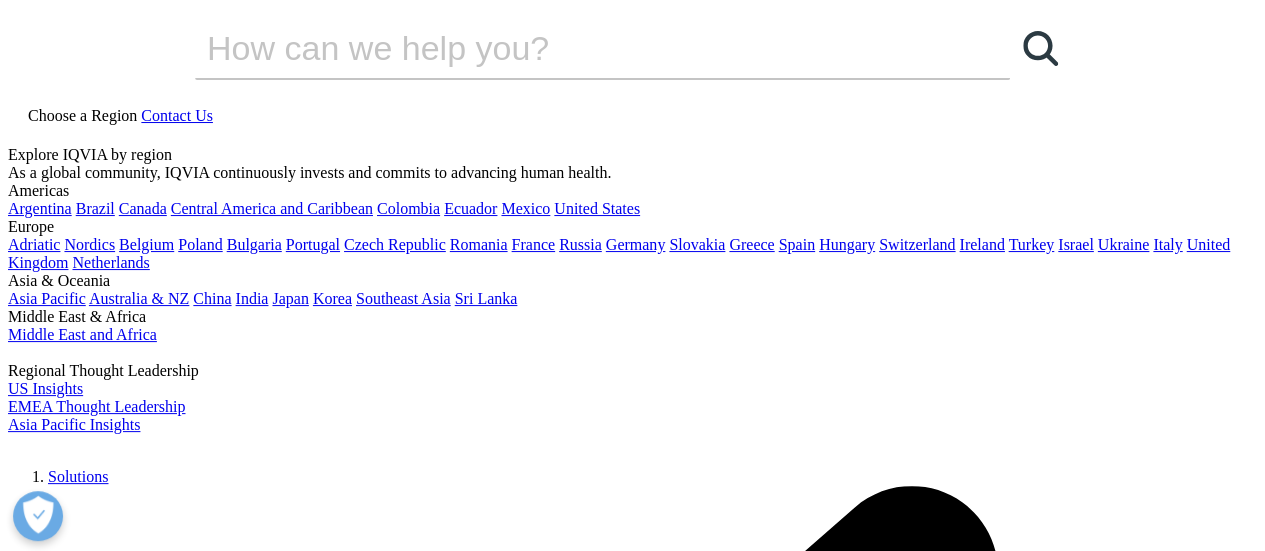click on "Careers
IQVIA Careers
Overview
Our Company
Culture
Benefits
Life at IQVIA Blog
Featured Careers
Clinical Research
Technology & Analytics
Consulting
Interns
Clinical Research Associates
AI & Machine Learning
Stay Connected
Global Talent Network
IQVIA Alumni Network
View Open Roles
WE'RE HIRING" at bounding box center [652, 7238] 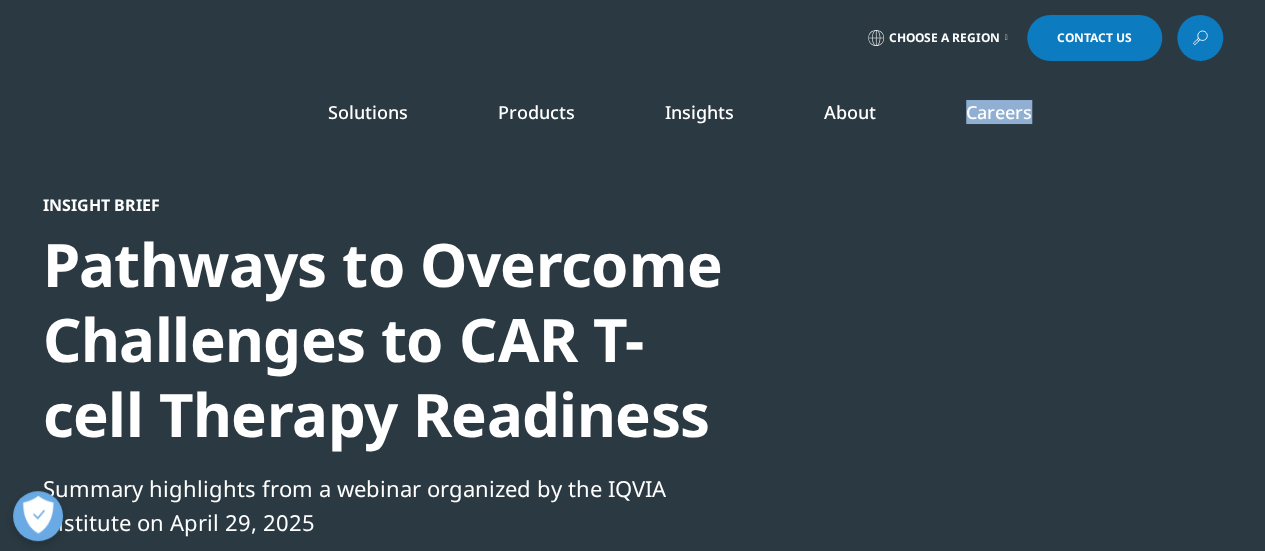 click on "Careers
IQVIA Careers
Overview
Our Company
Culture
Benefits
Life at IQVIA Blog
Featured Careers
Clinical Research
Technology & Analytics
Consulting
Interns
Clinical Research Associates
AI & Machine Learning
Stay Connected
Global Talent Network
IQVIA Alumni Network
View Open Roles
WE'RE HIRING" at bounding box center (999, 132) 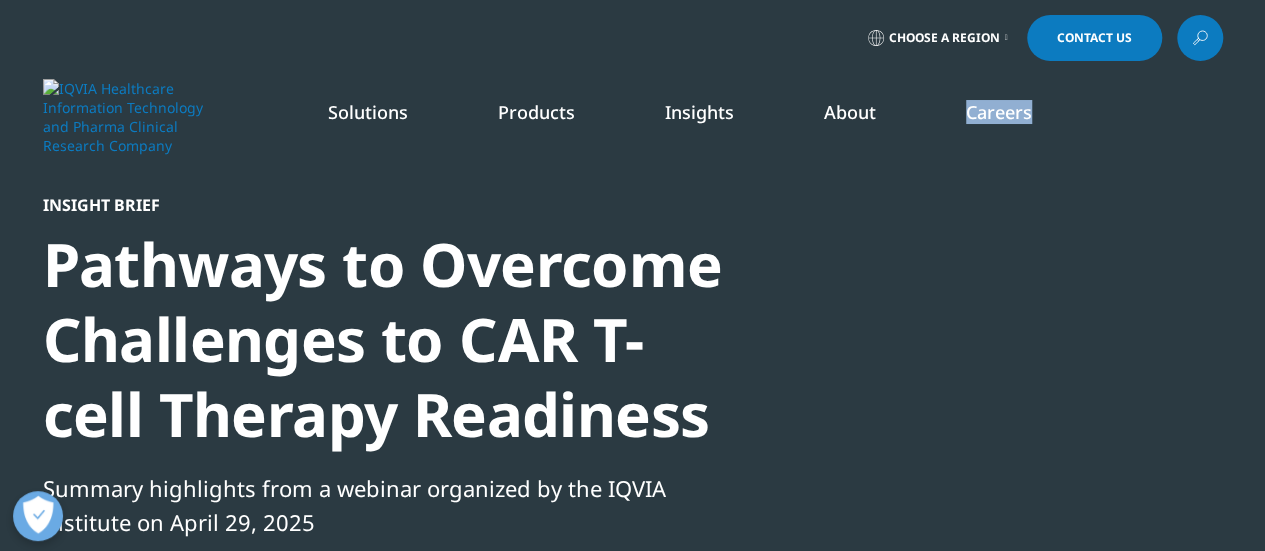 drag, startPoint x: 1048, startPoint y: 142, endPoint x: 1034, endPoint y: 116, distance: 29.529646 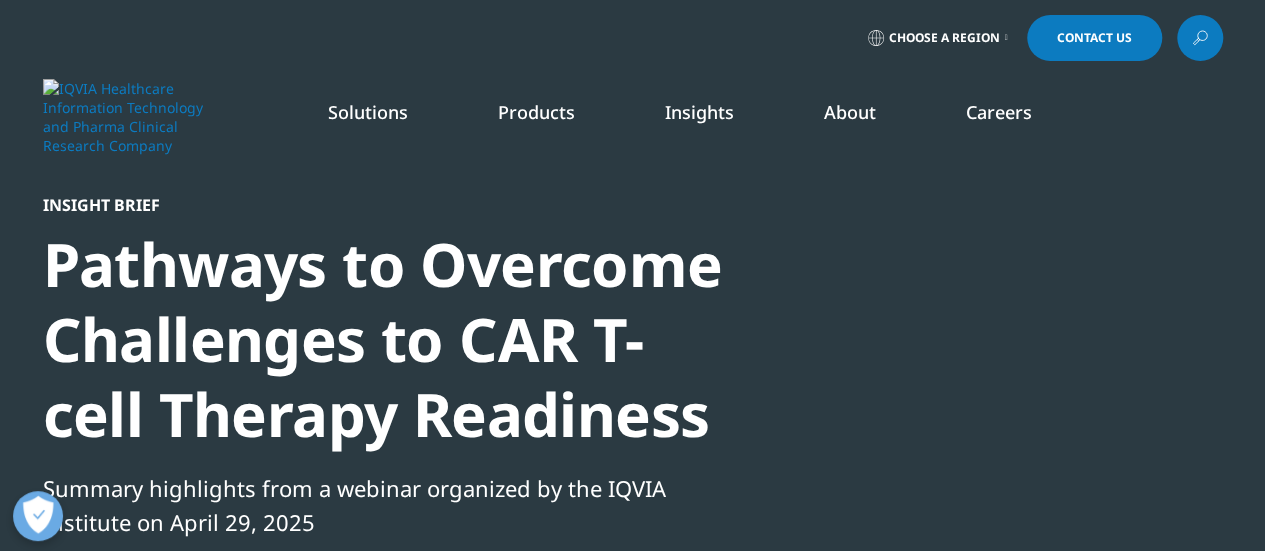 click on "Careers
IQVIA Careers
Overview
Our Company
Culture
Benefits
Life at IQVIA Blog
Featured Careers
Clinical Research
Technology & Analytics
Consulting
Interns
Clinical Research Associates
AI & Machine Learning
Stay Connected
Global Talent Network
IQVIA Alumni Network
View Open Roles
WE'RE HIRING" at bounding box center (999, 132) 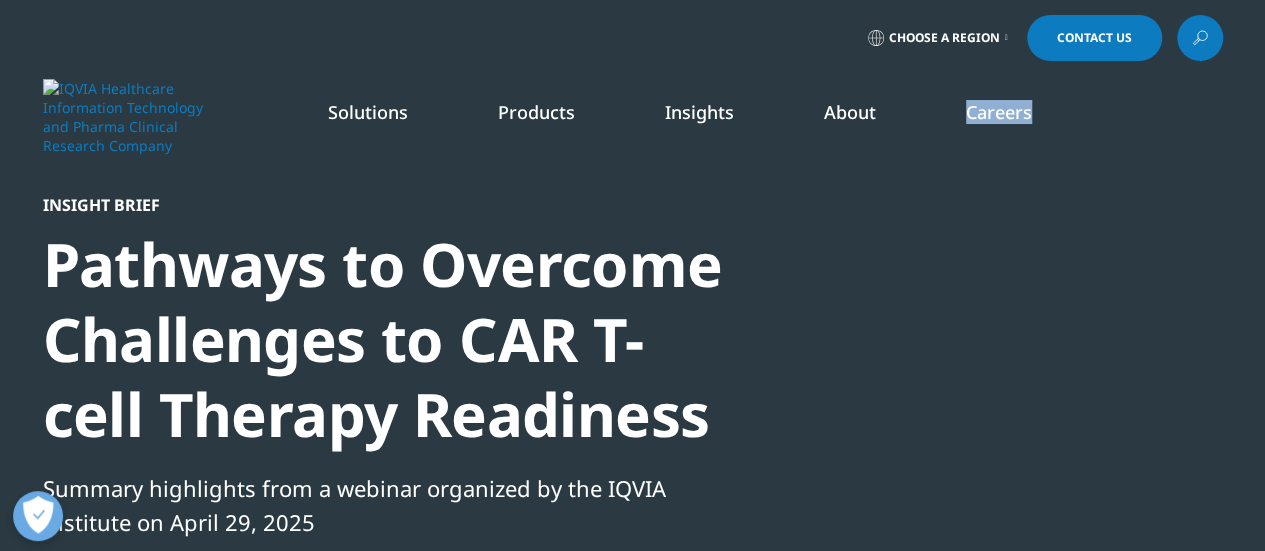 click on "Careers
IQVIA Careers
Overview
Our Company
Culture
Benefits
Life at IQVIA Blog
Featured Careers
Clinical Research
Technology & Analytics
Consulting
Interns
Clinical Research Associates
AI & Machine Learning
Stay Connected
Global Talent Network
IQVIA Alumni Network
View Open Roles
WE'RE HIRING" at bounding box center (999, 132) 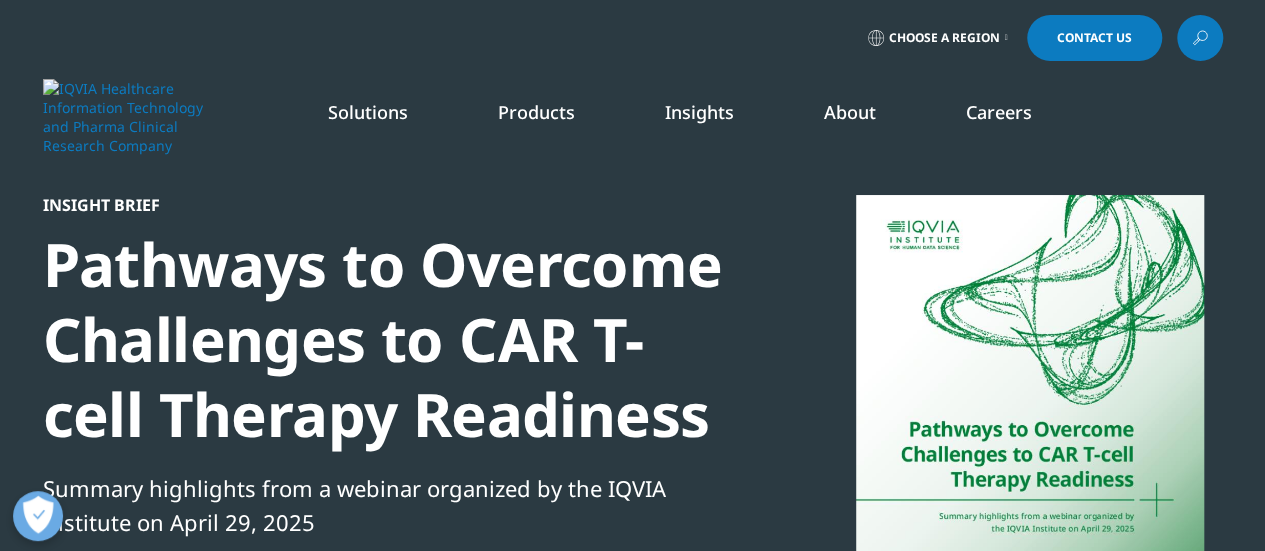 click on "Solutions
quick find a capability
Clear Search Loading
SOLUTIONS
Research & Development" at bounding box center (717, 117) 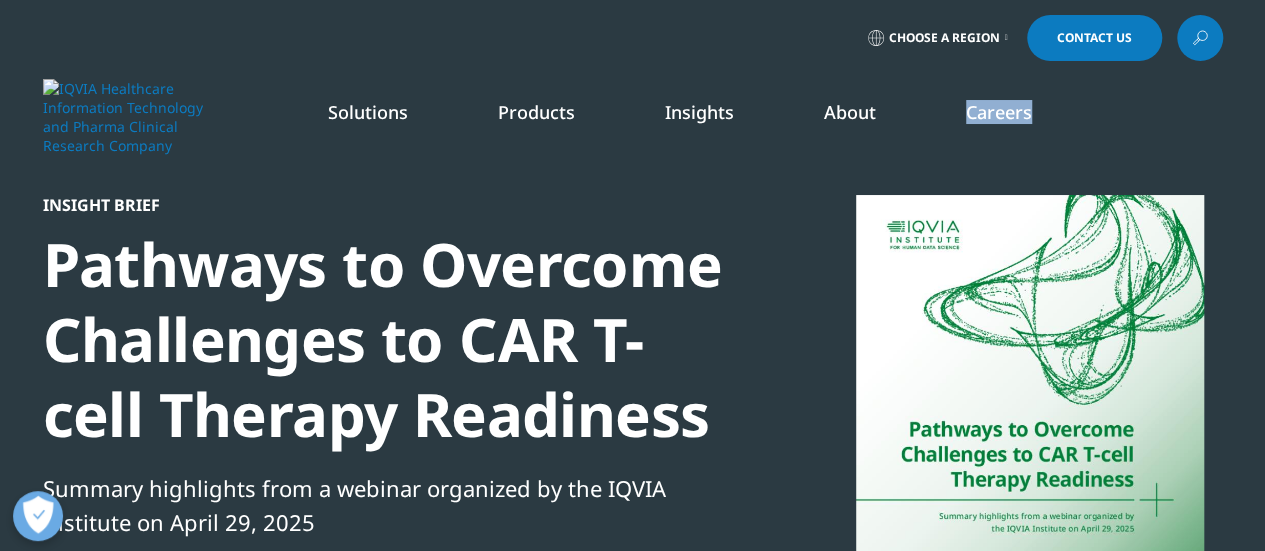 click on "Solutions
quick find a capability
Clear Search Loading
SOLUTIONS
Research & Development" at bounding box center [717, 117] 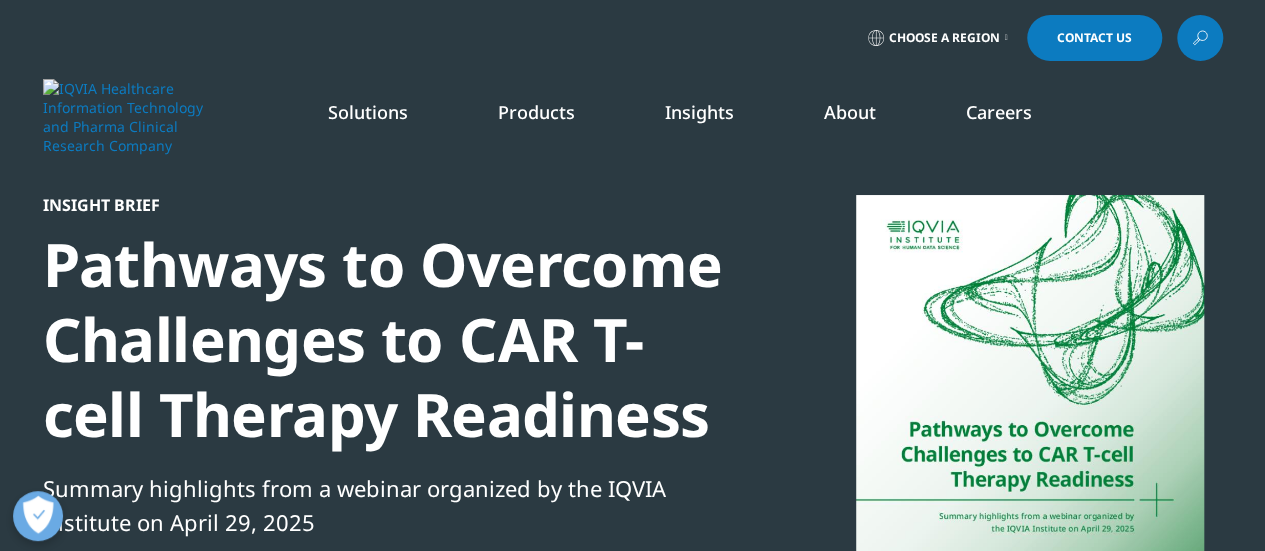 click on "Solutions
quick find a capability
Clear Search Loading
SOLUTIONS
Research & Development" at bounding box center [717, 117] 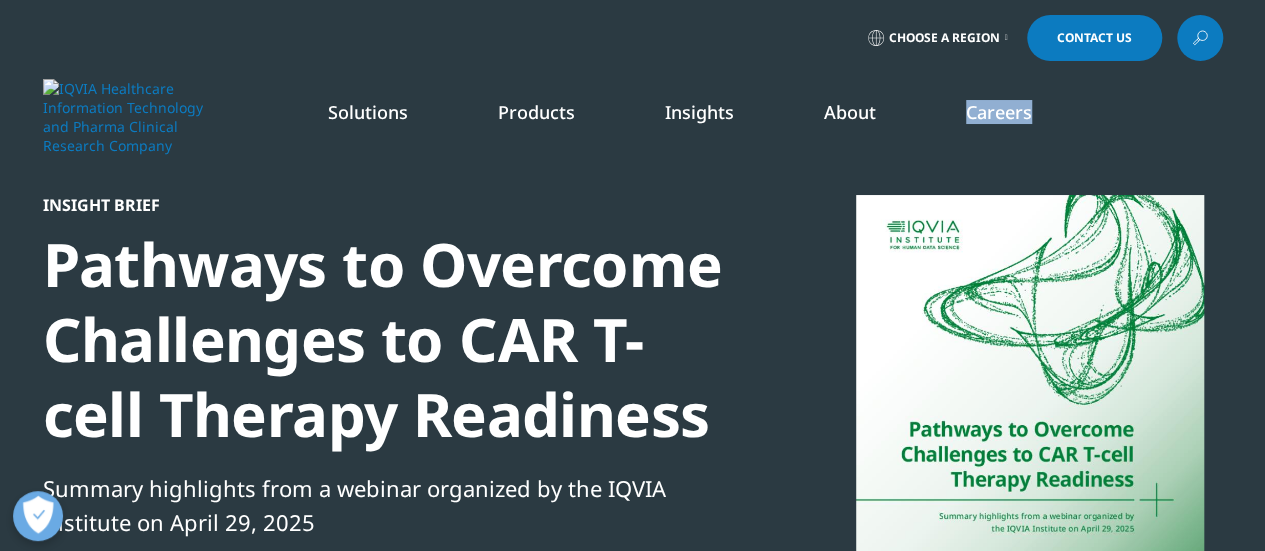 click on "Solutions
quick find a capability
Clear Search Loading
SOLUTIONS
Research & Development" at bounding box center [717, 117] 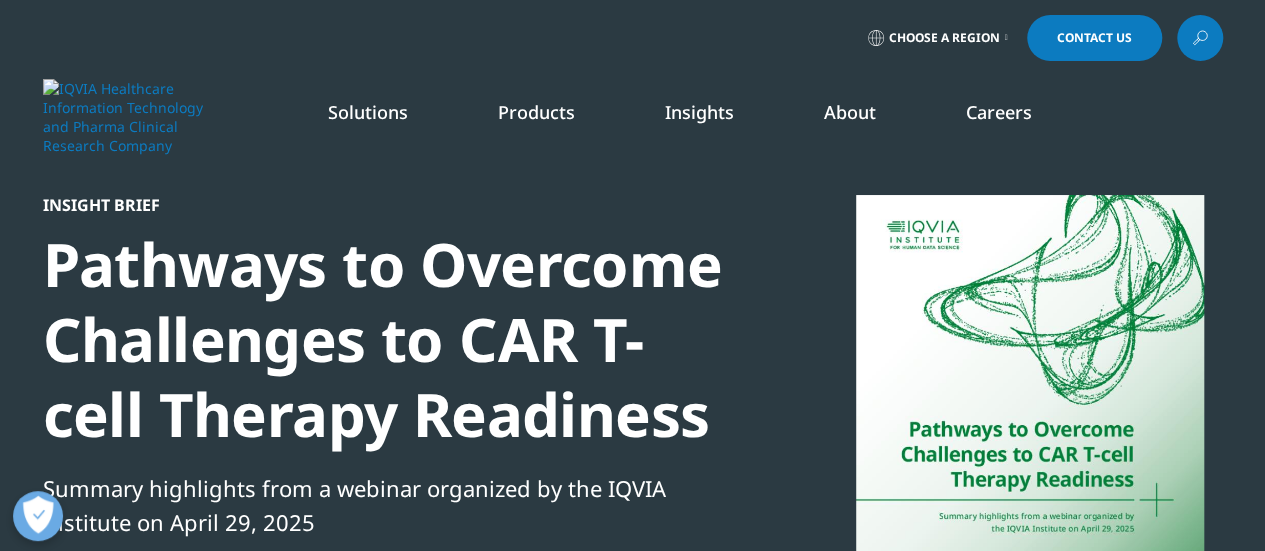 click on "Solutions
quick find a capability
Clear Search Loading
SOLUTIONS
Research & Development" at bounding box center [717, 117] 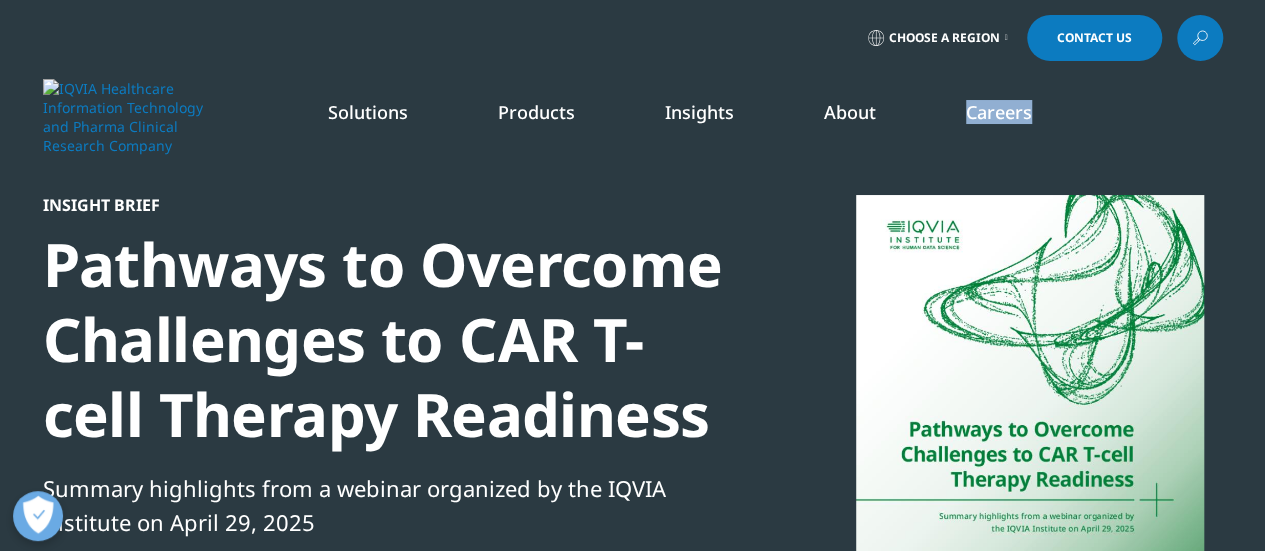 click on "Solutions
quick find a capability
Clear Search Loading
SOLUTIONS
Research & Development" at bounding box center [717, 117] 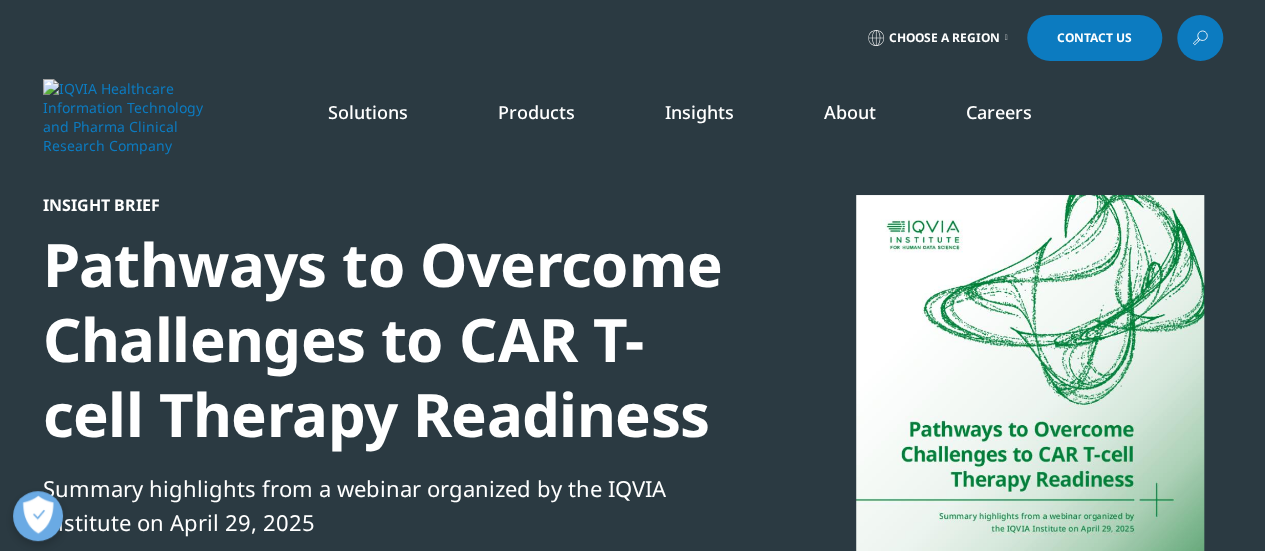 click on "Choose a Region
Contact Us" at bounding box center [632, 38] 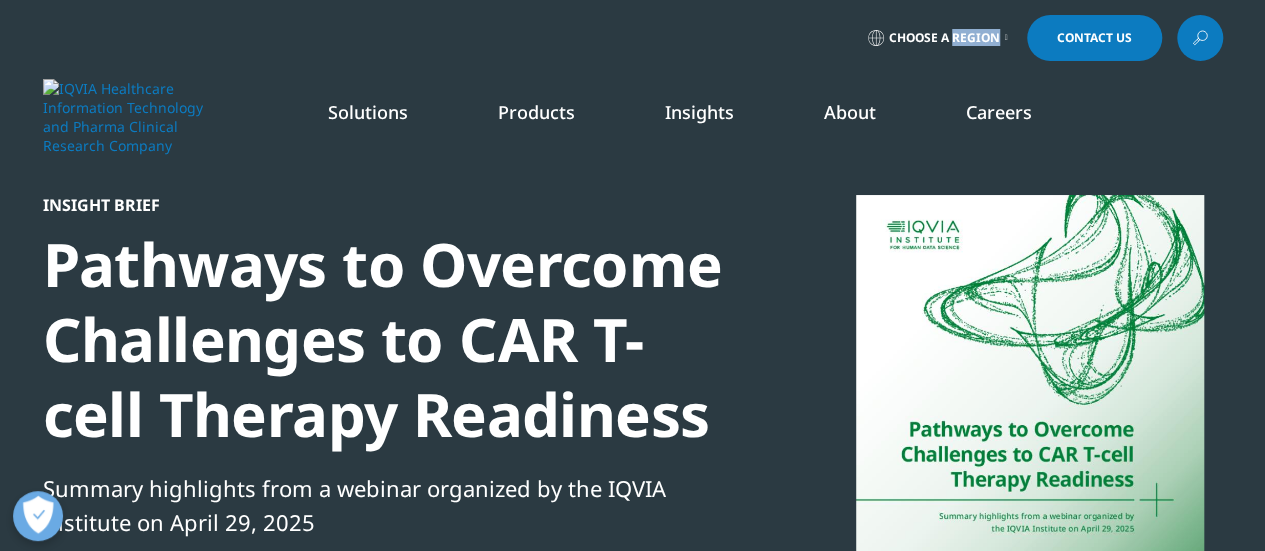 drag, startPoint x: 972, startPoint y: 61, endPoint x: 950, endPoint y: 24, distance: 43.046486 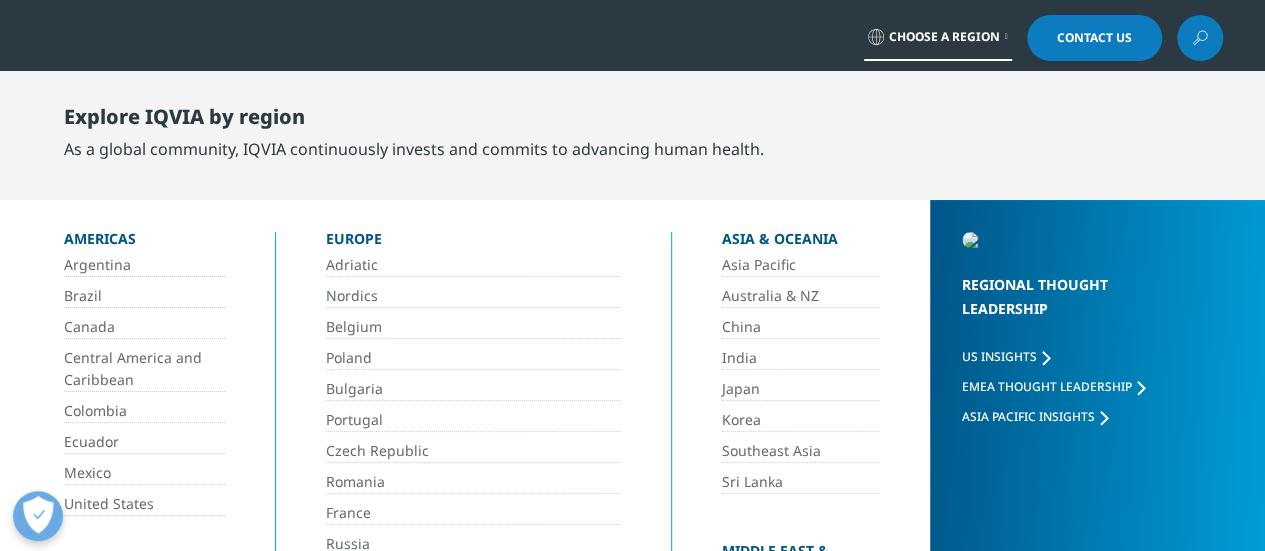 click on "Choose a Region" at bounding box center [938, 38] 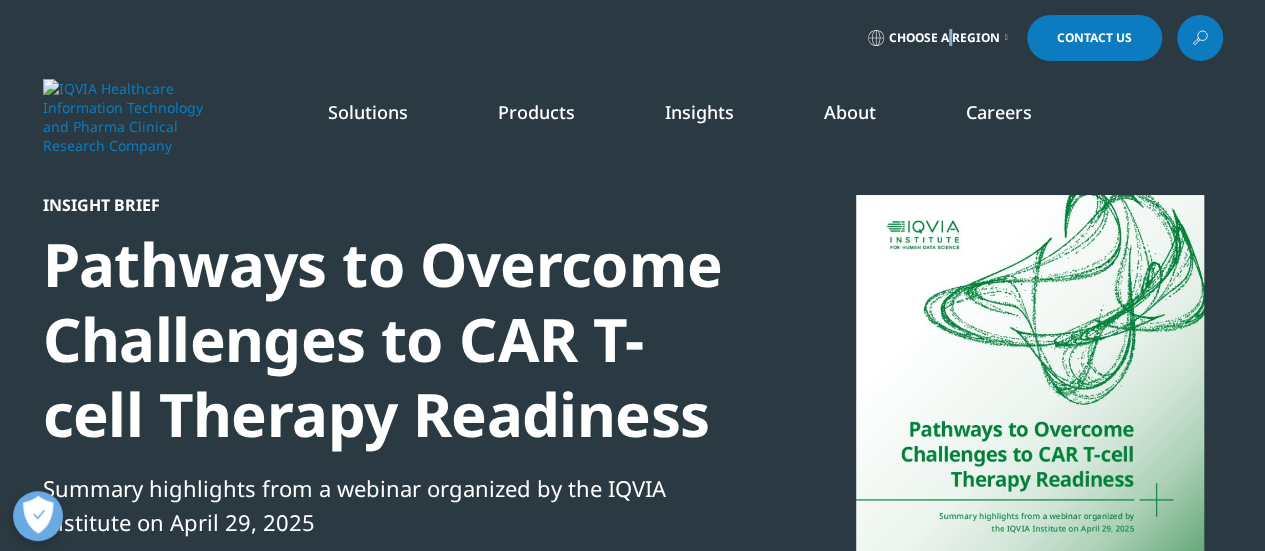 click on "Choose a Region" at bounding box center (938, 38) 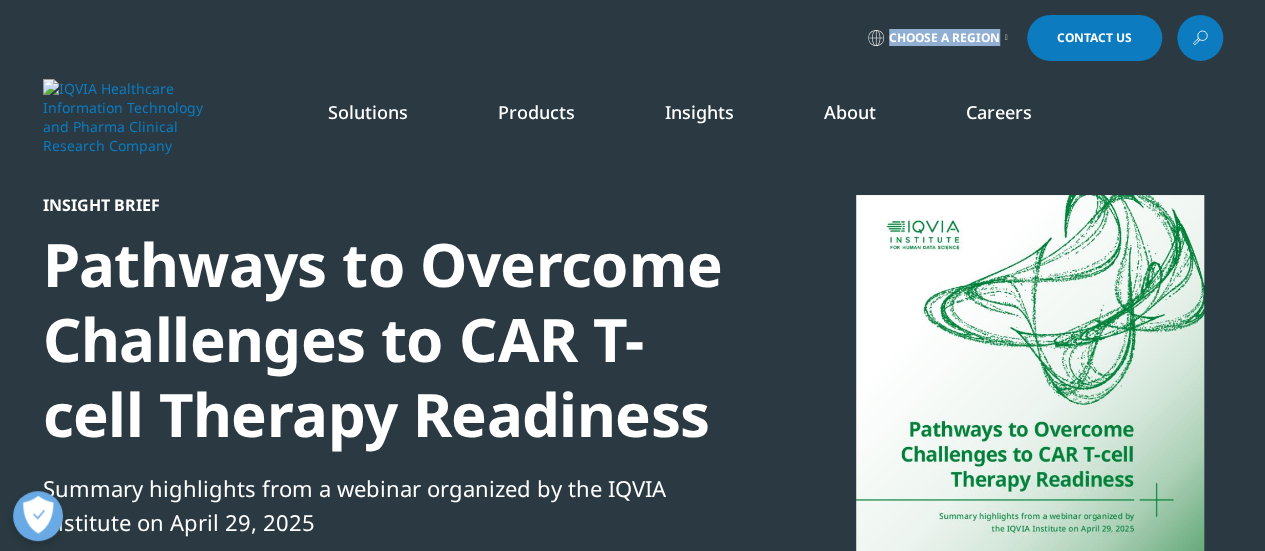 click on "Choose a Region" at bounding box center (938, 38) 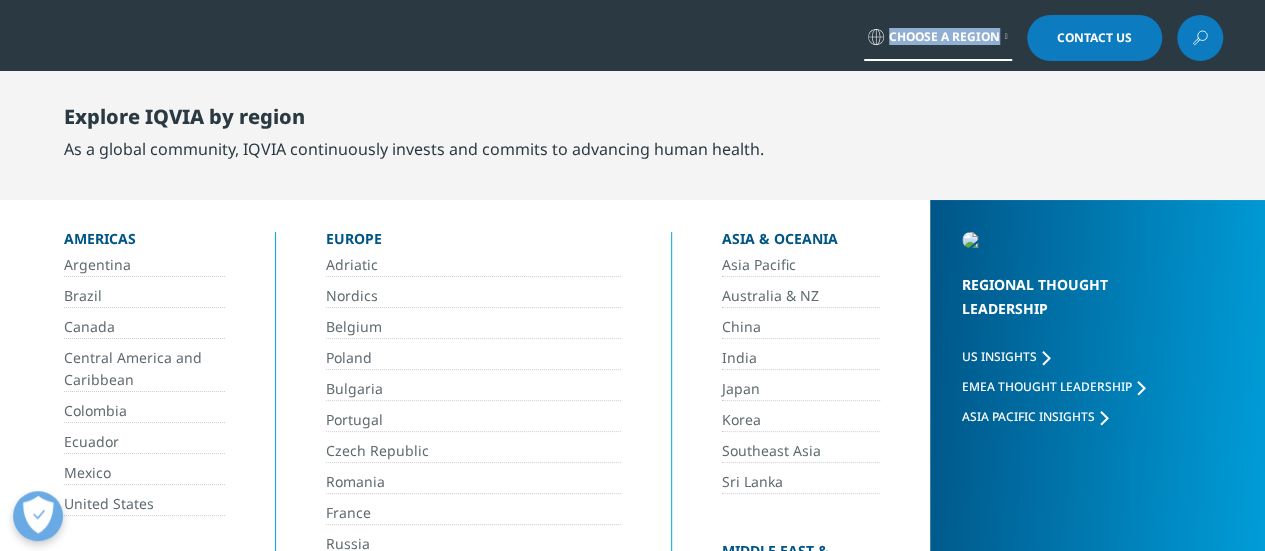 click on "India" at bounding box center [801, 358] 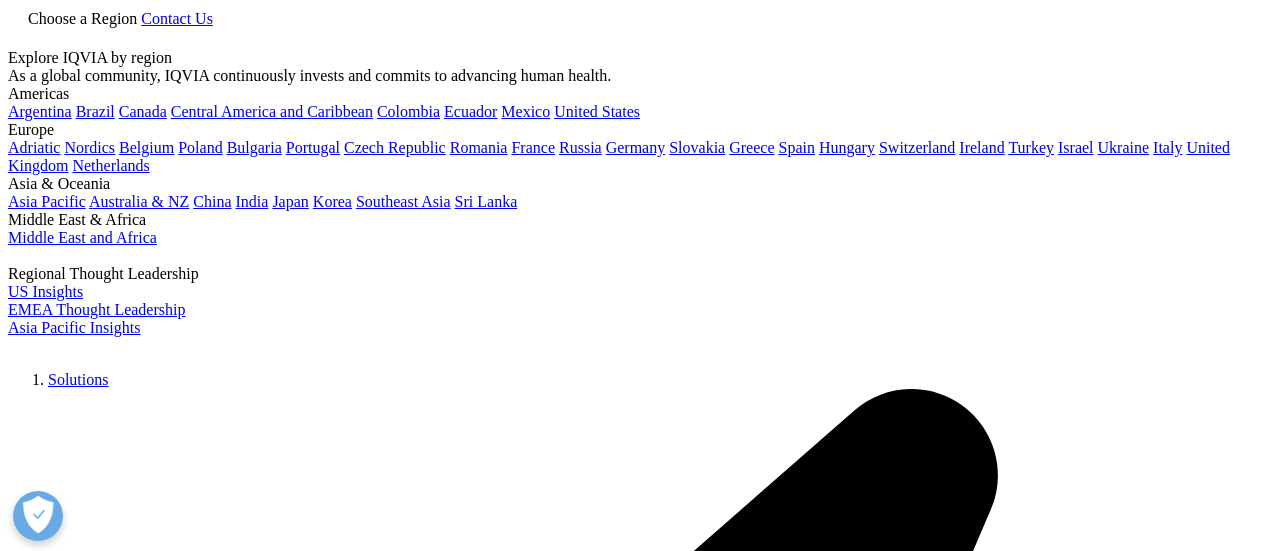 scroll, scrollTop: 400, scrollLeft: 0, axis: vertical 